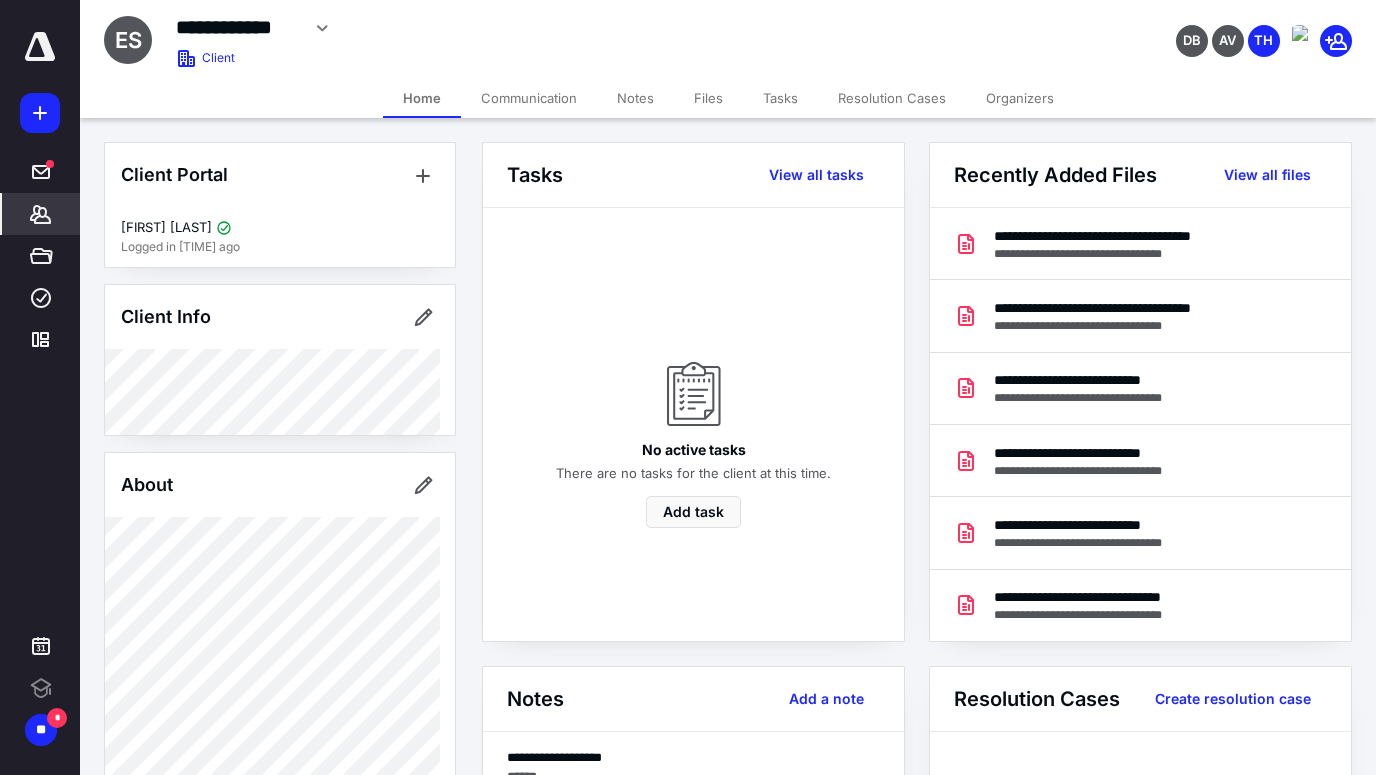 scroll, scrollTop: 0, scrollLeft: 0, axis: both 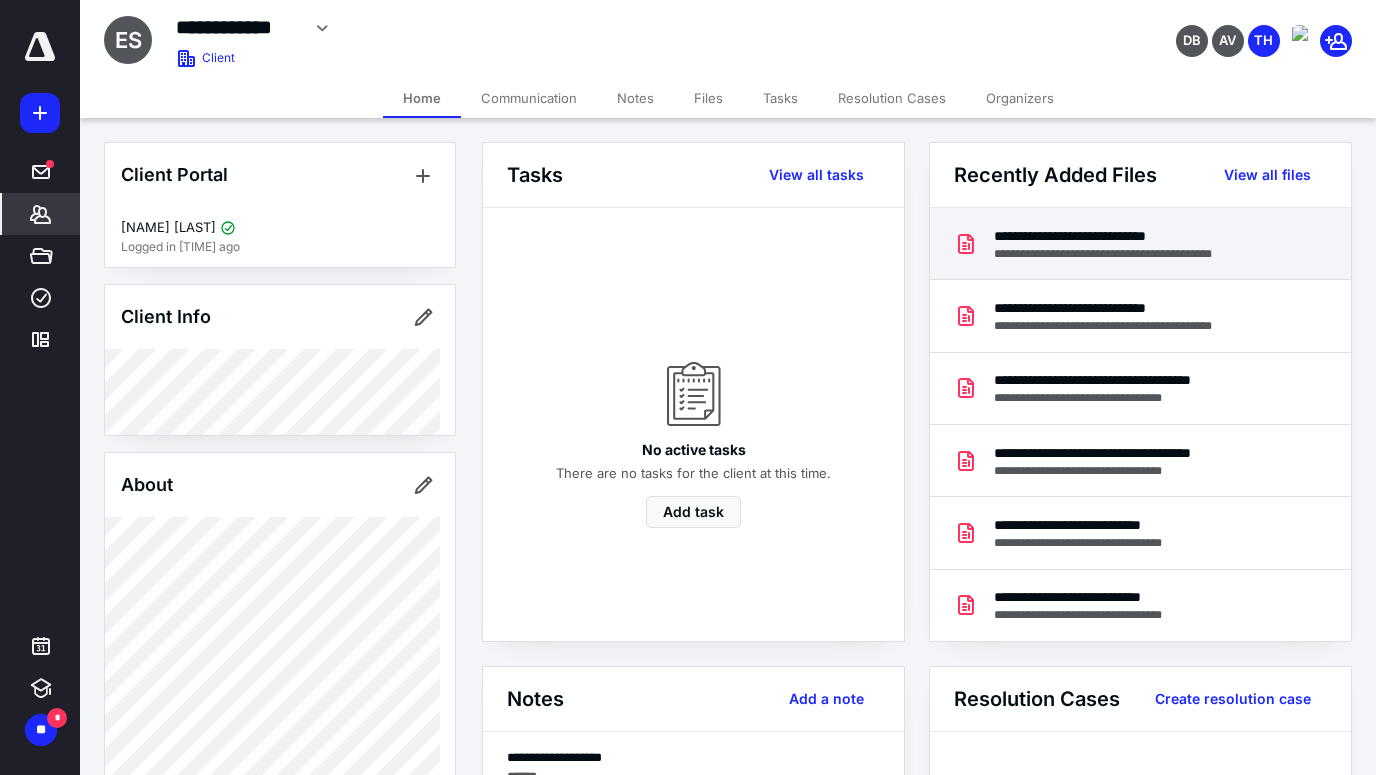 click on "**********" at bounding box center [1127, 236] 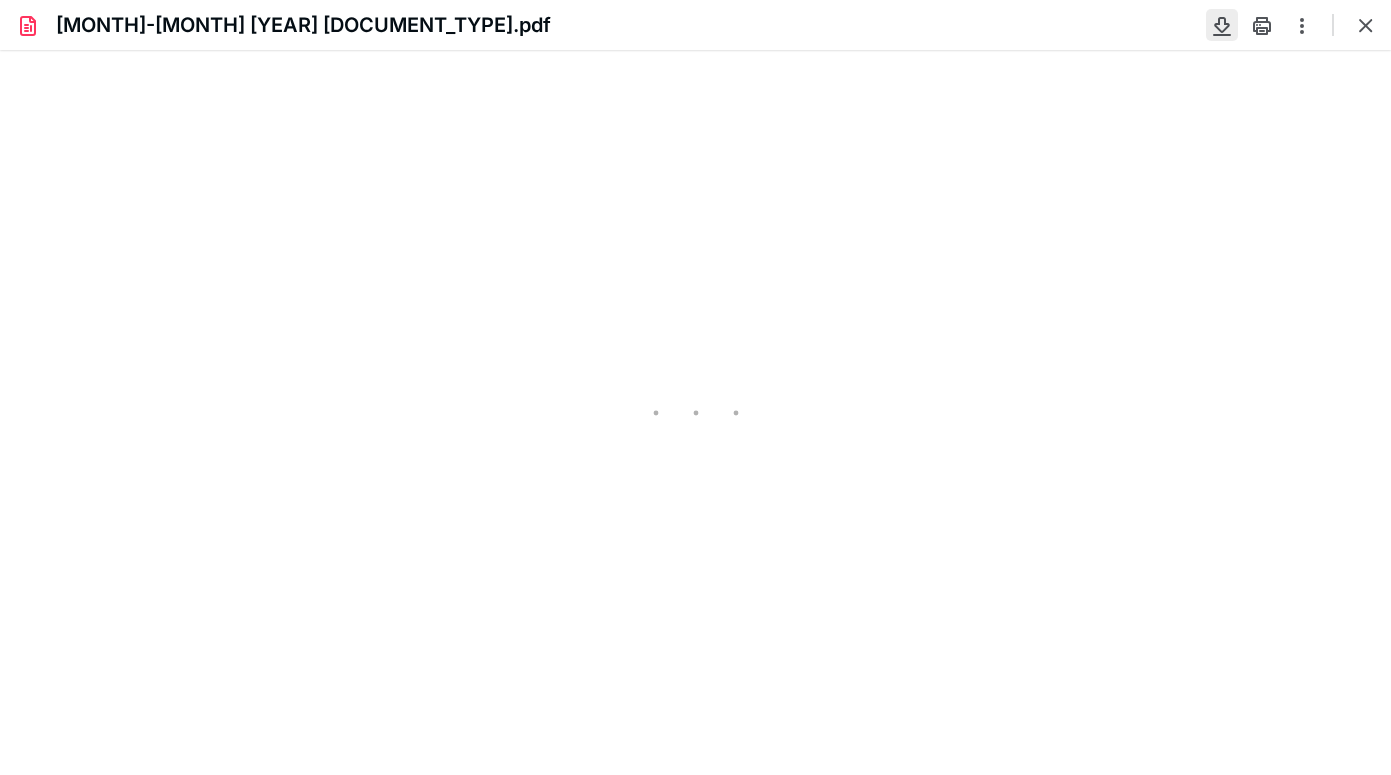 click at bounding box center (1222, 25) 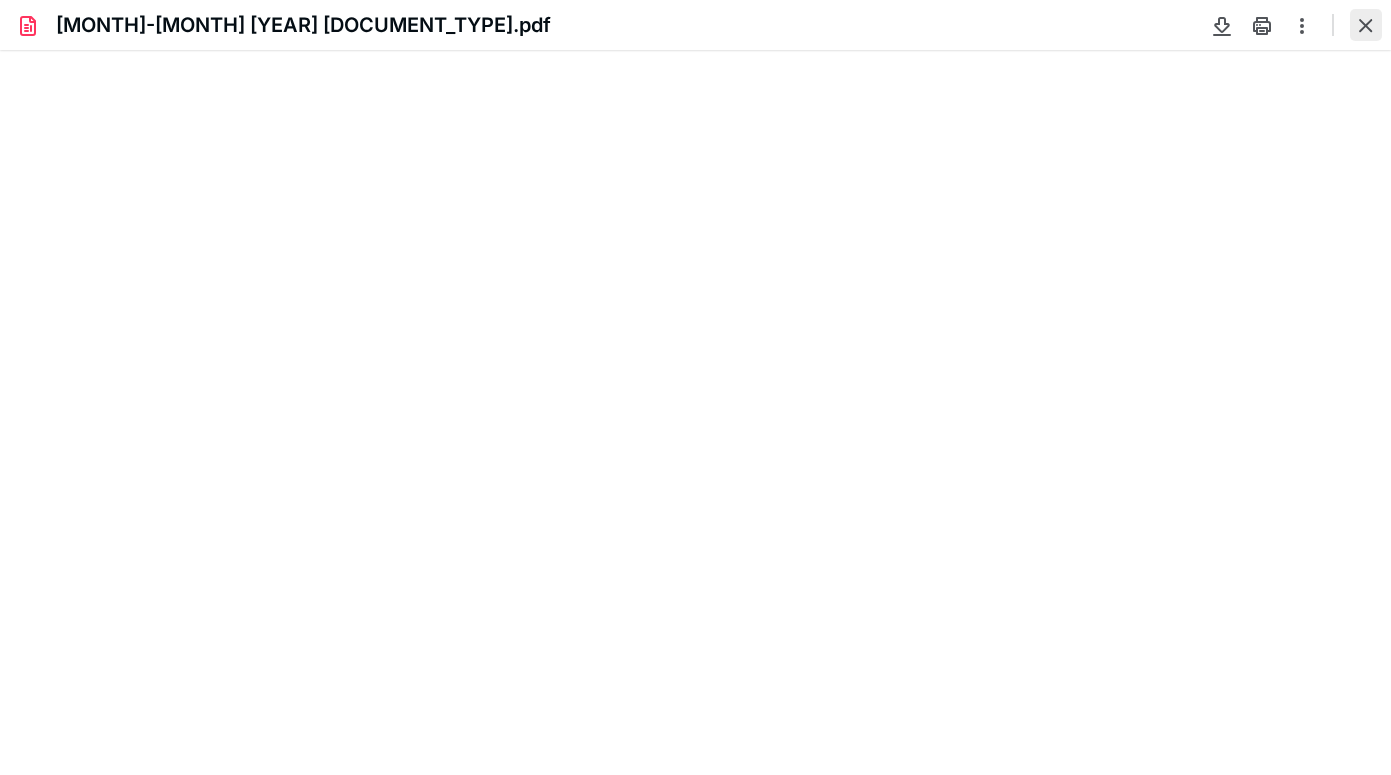 click at bounding box center [1366, 25] 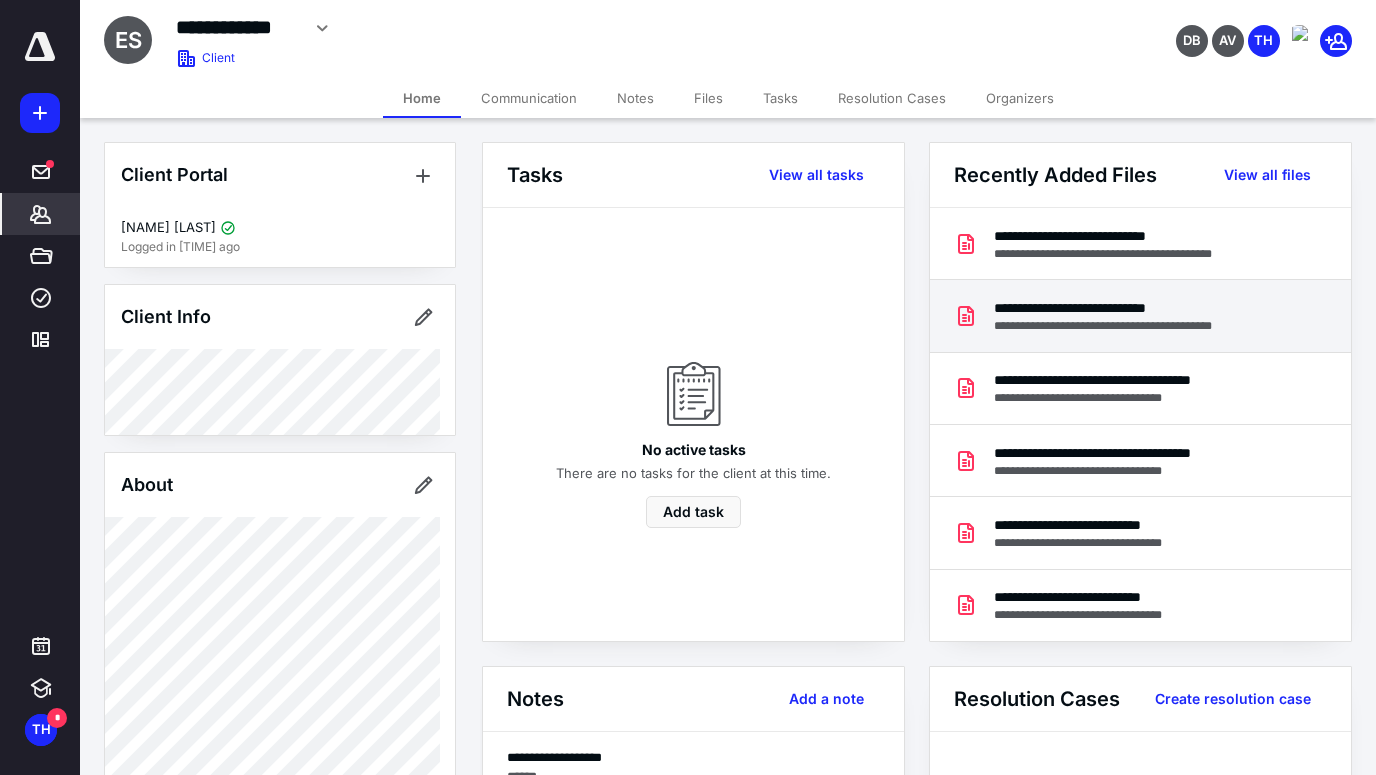 click on "**********" at bounding box center [1127, 308] 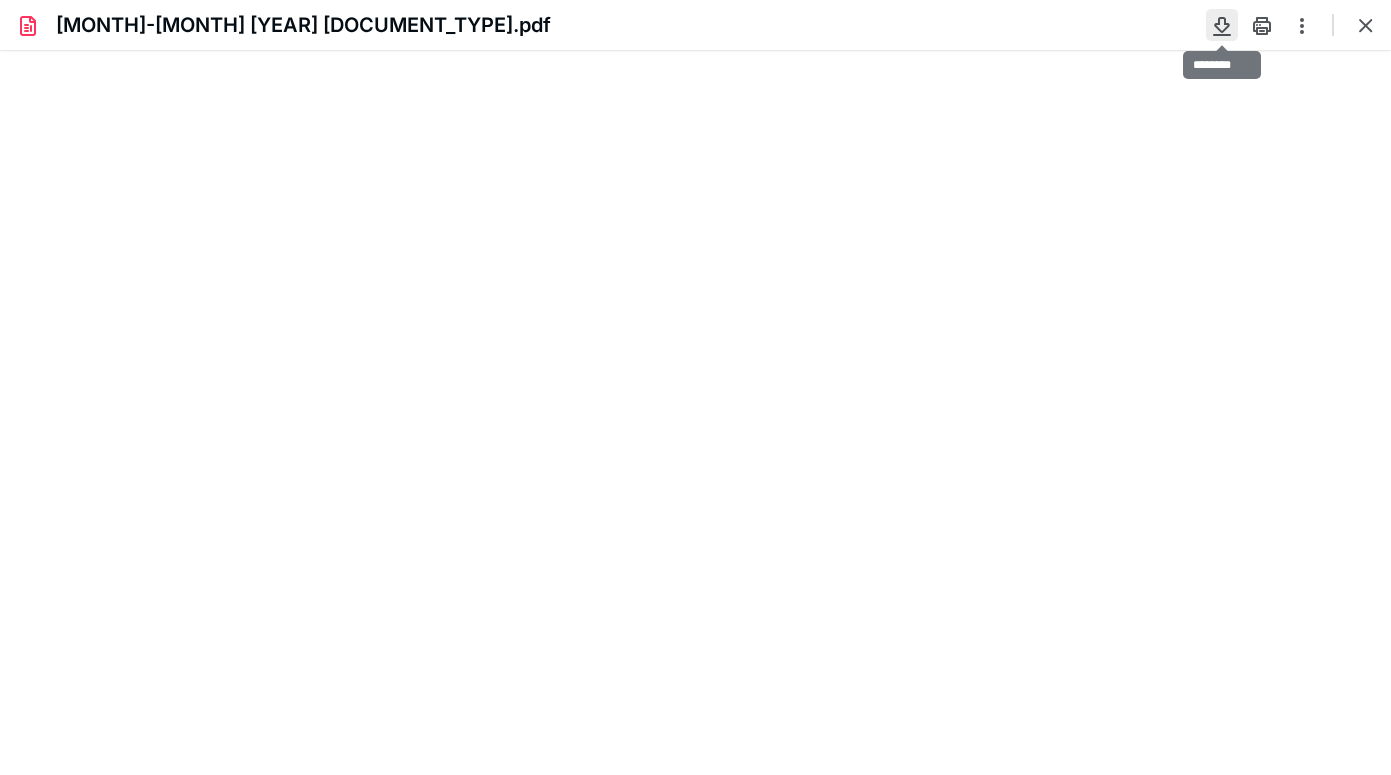 click at bounding box center (1222, 25) 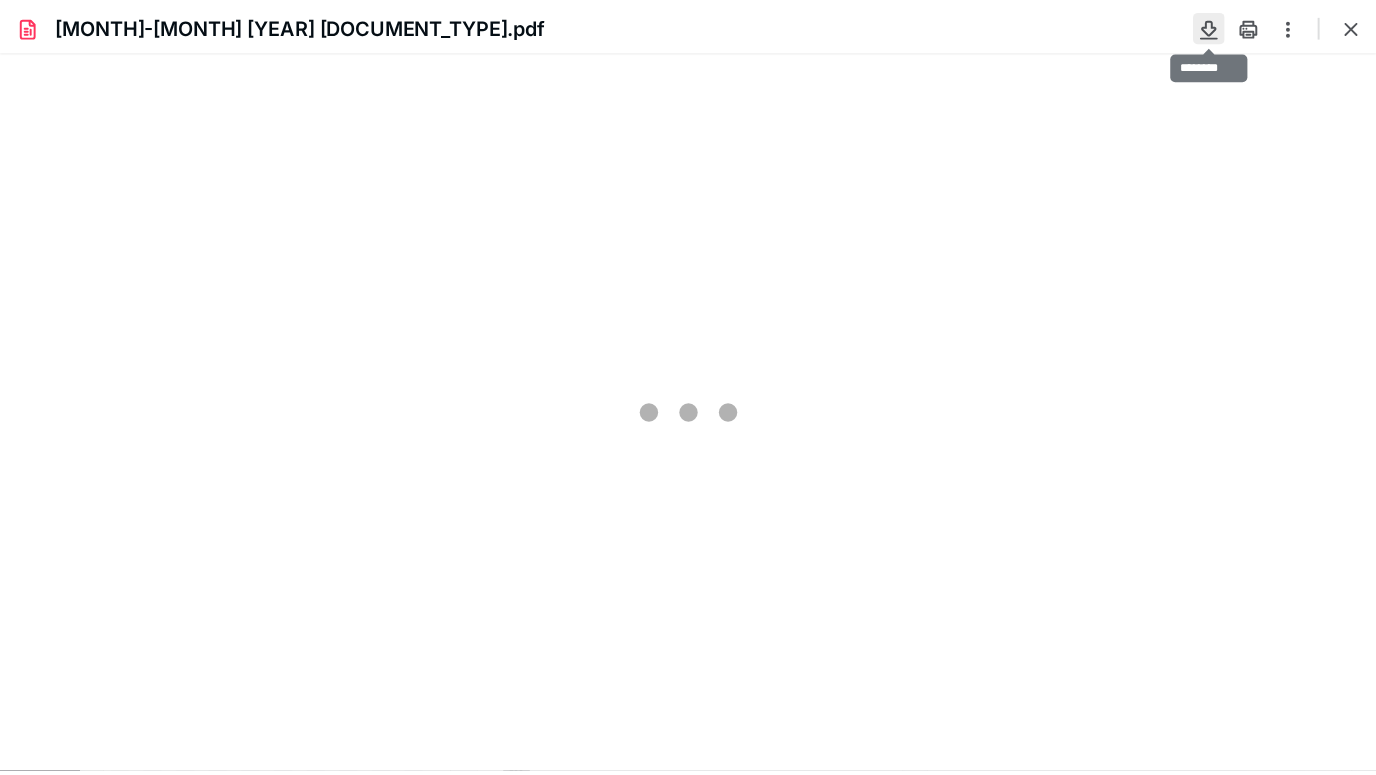 scroll, scrollTop: 0, scrollLeft: 0, axis: both 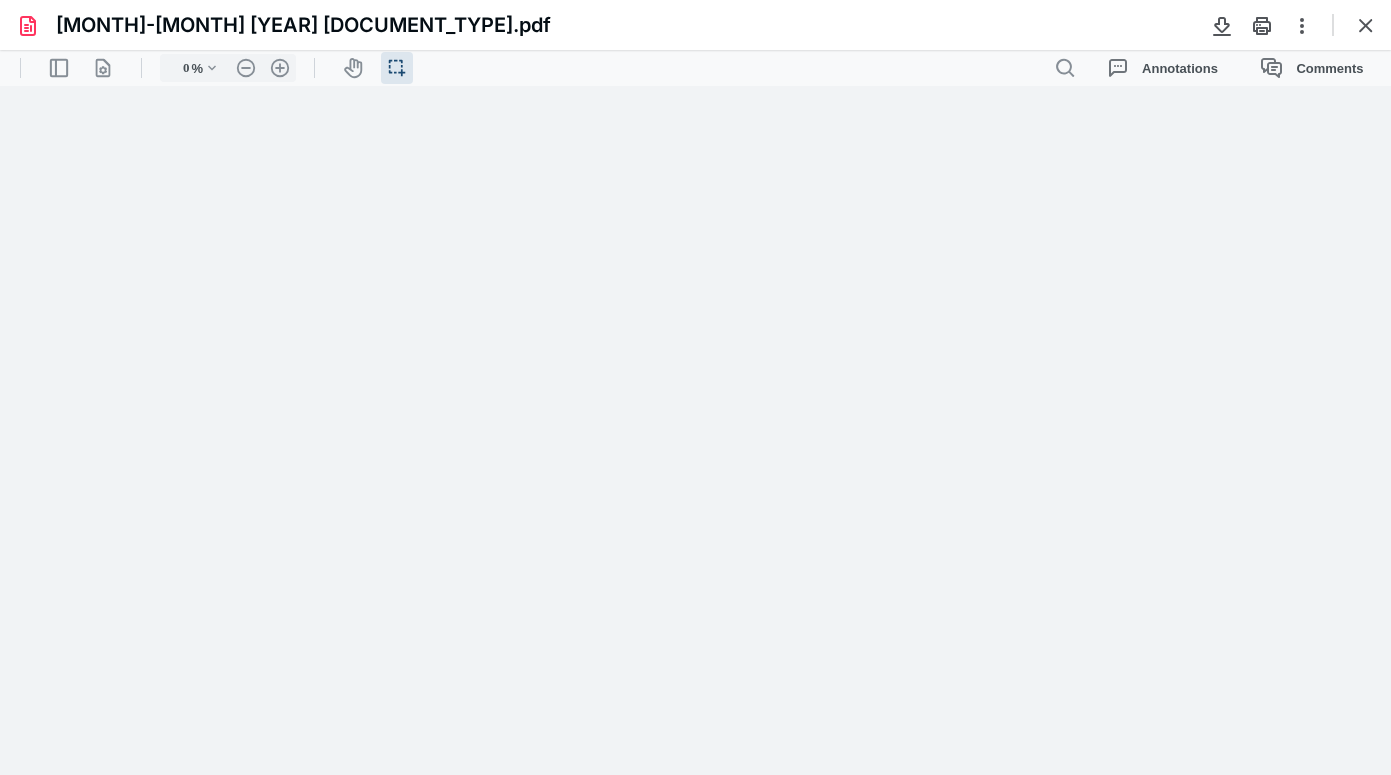 type on "81" 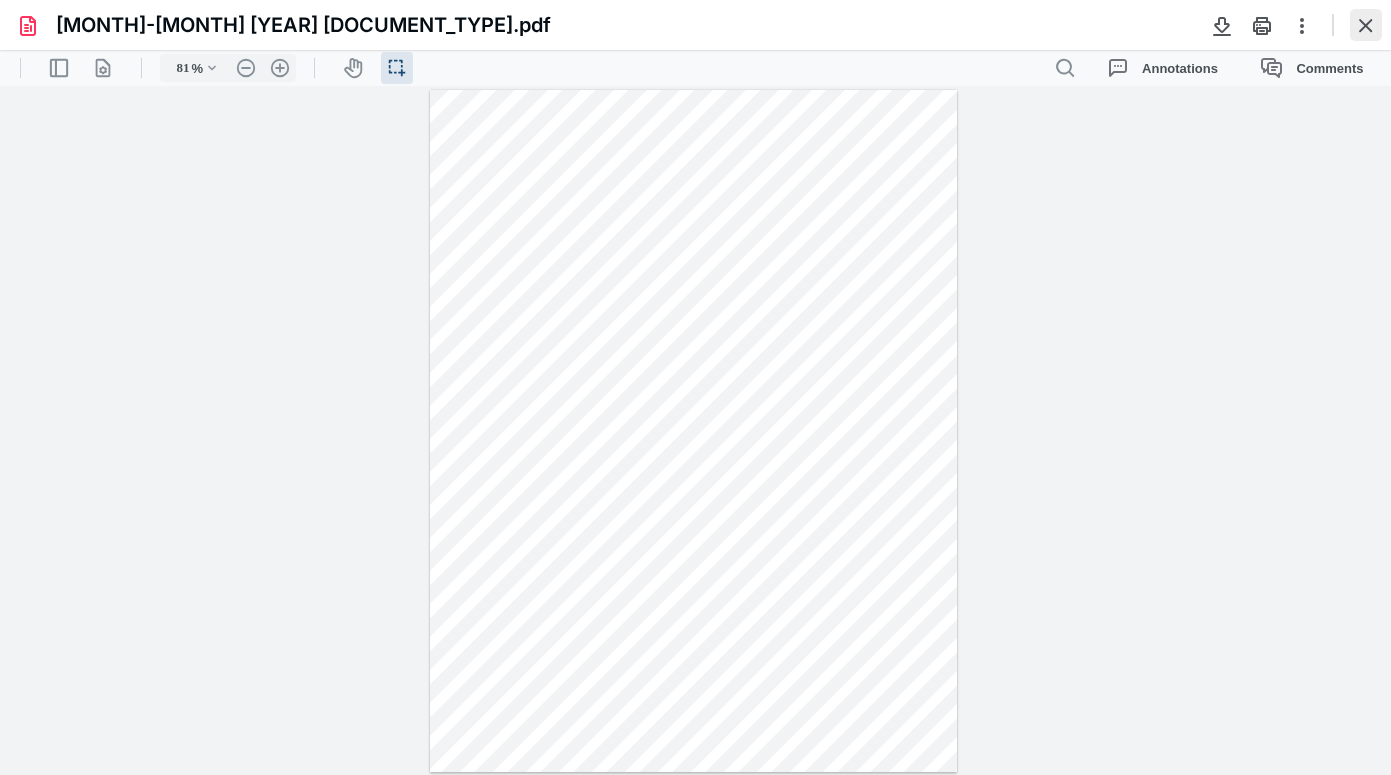 click at bounding box center [1366, 25] 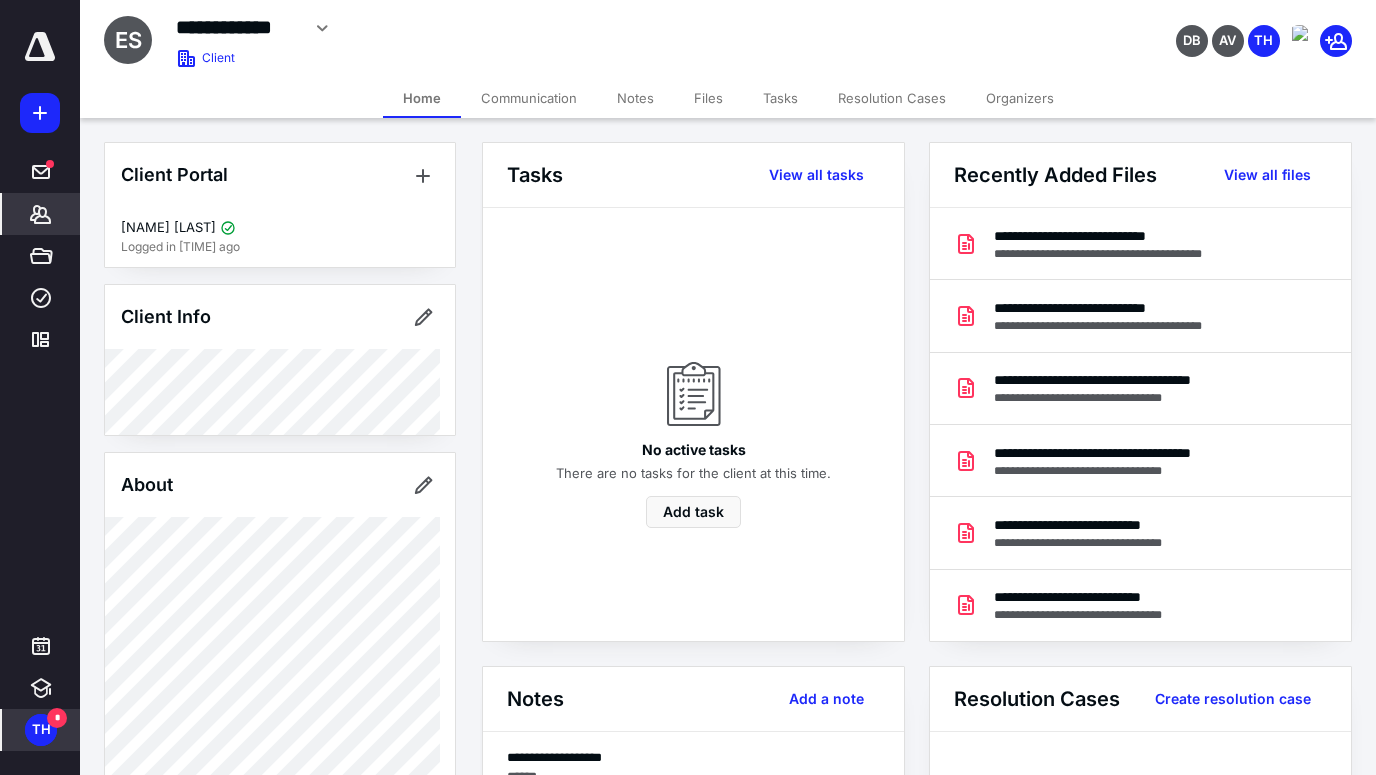 click on "TH" at bounding box center [41, 730] 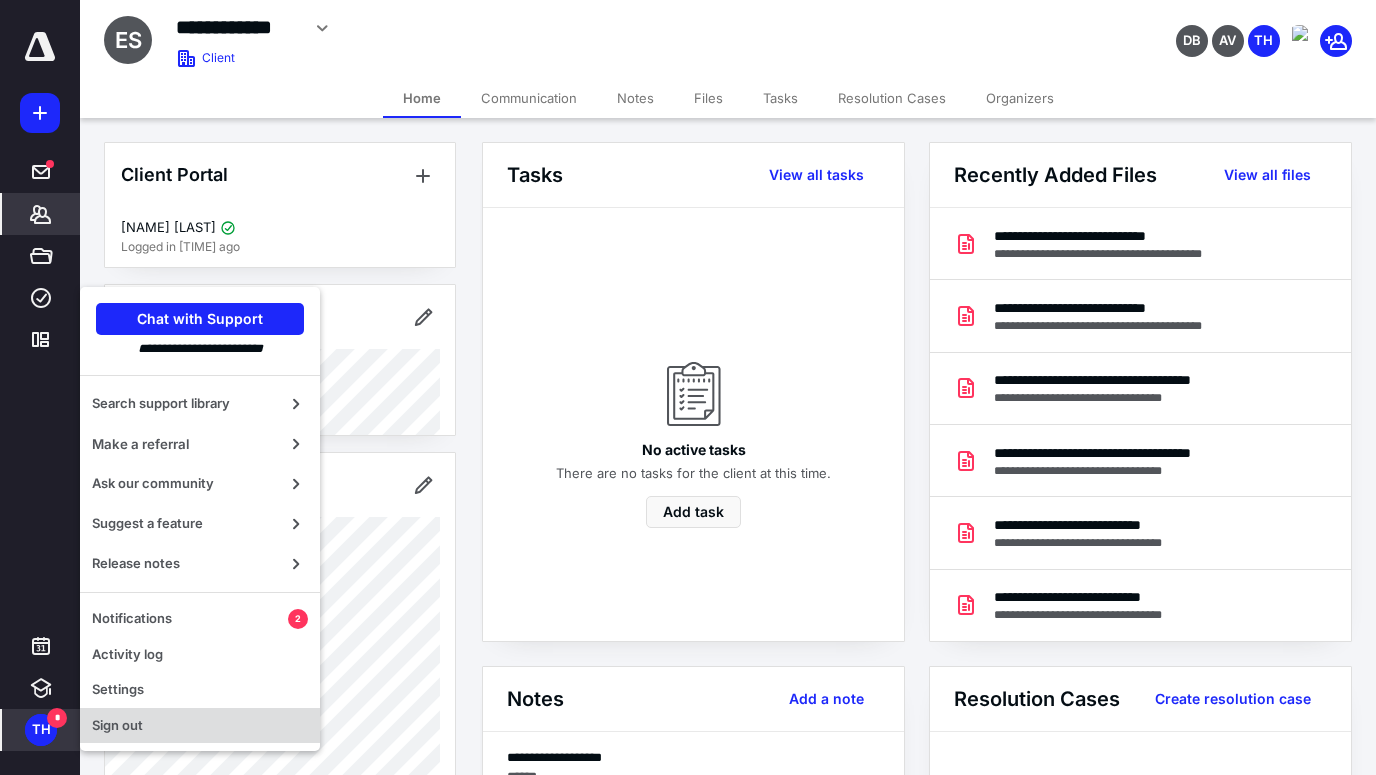 click on "Sign out" at bounding box center [200, 726] 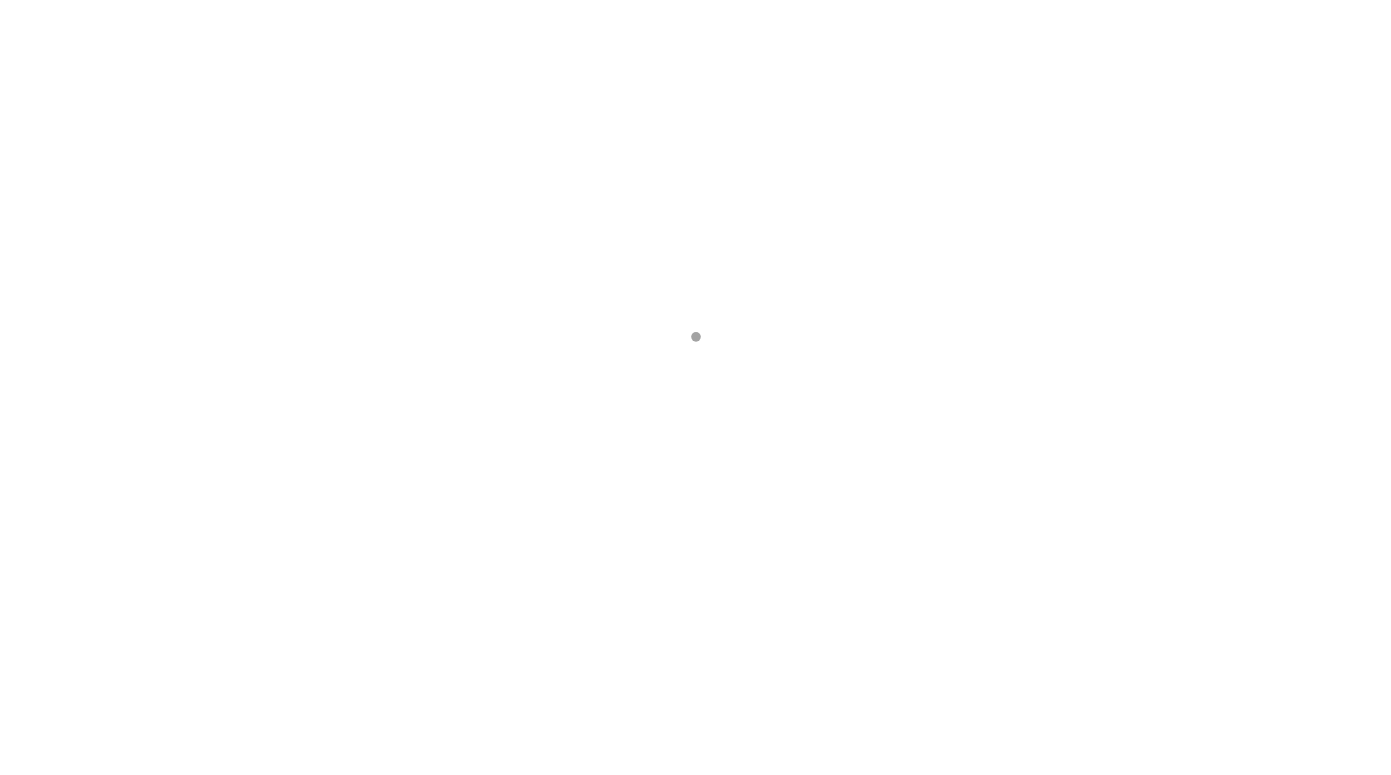 scroll, scrollTop: 0, scrollLeft: 0, axis: both 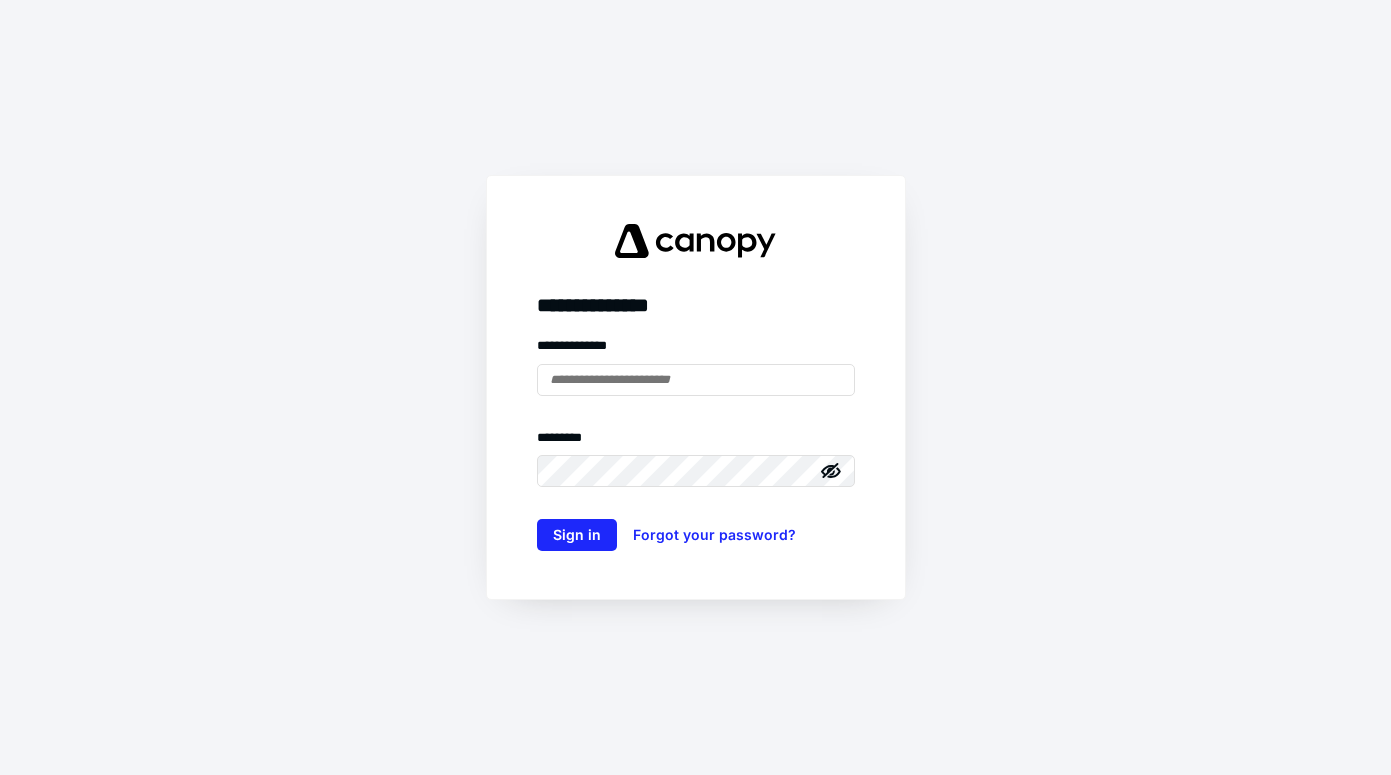 click at bounding box center [0, 0] 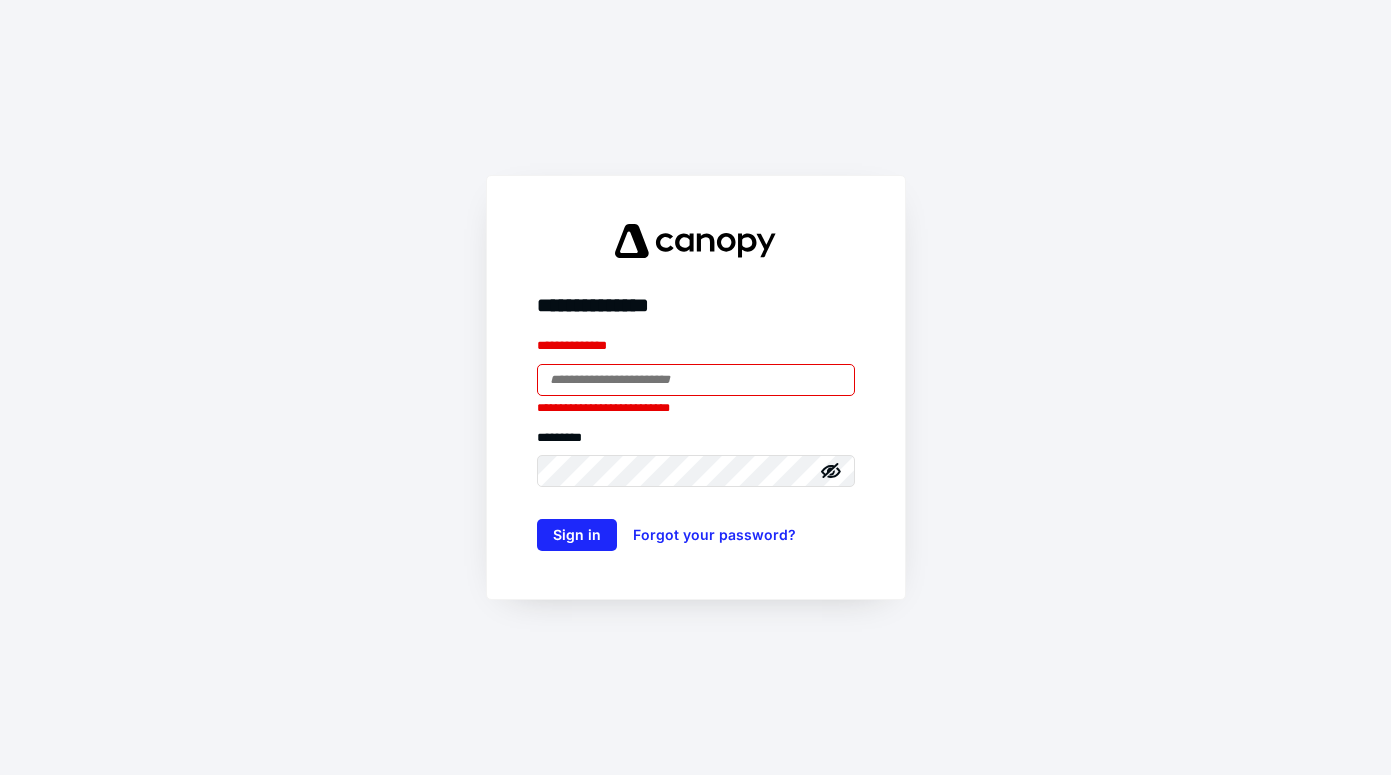 type on "**********" 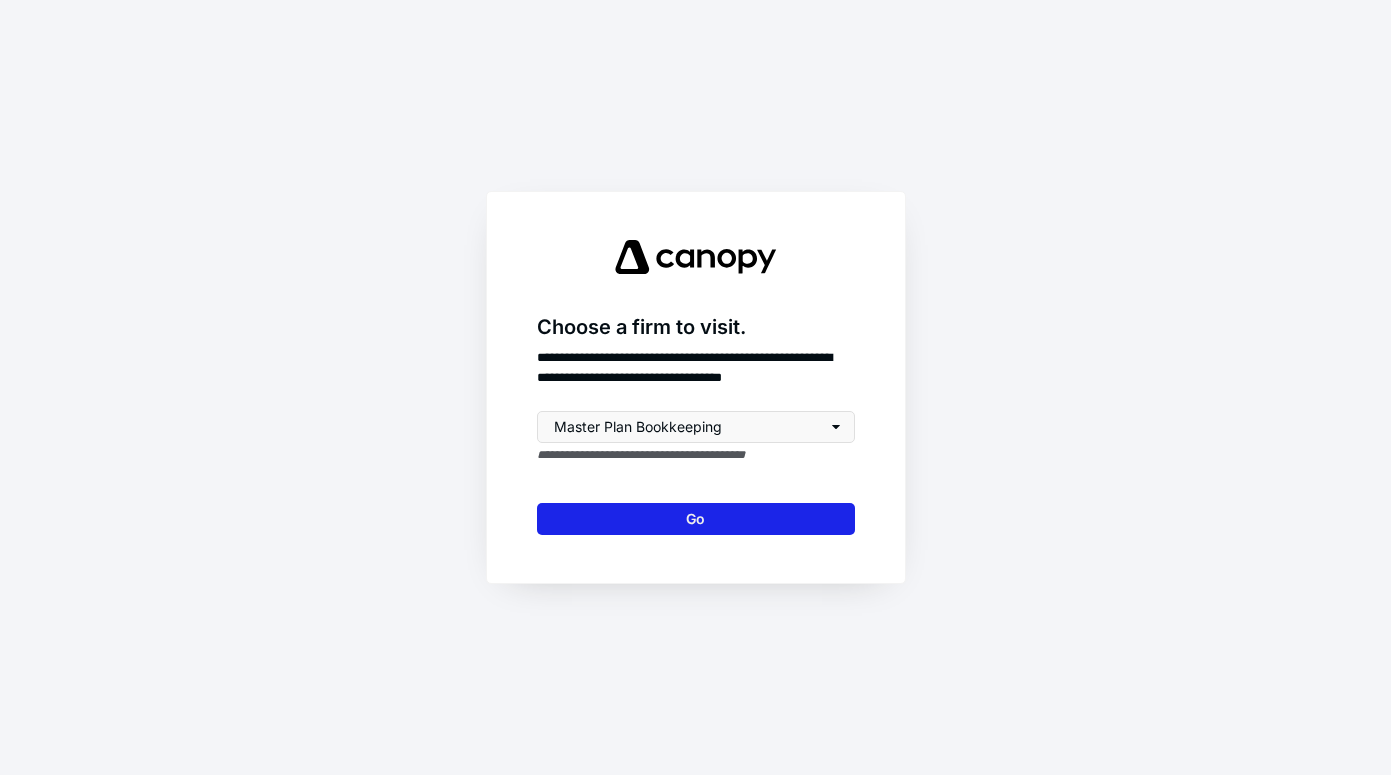 click on "Go" at bounding box center (696, 519) 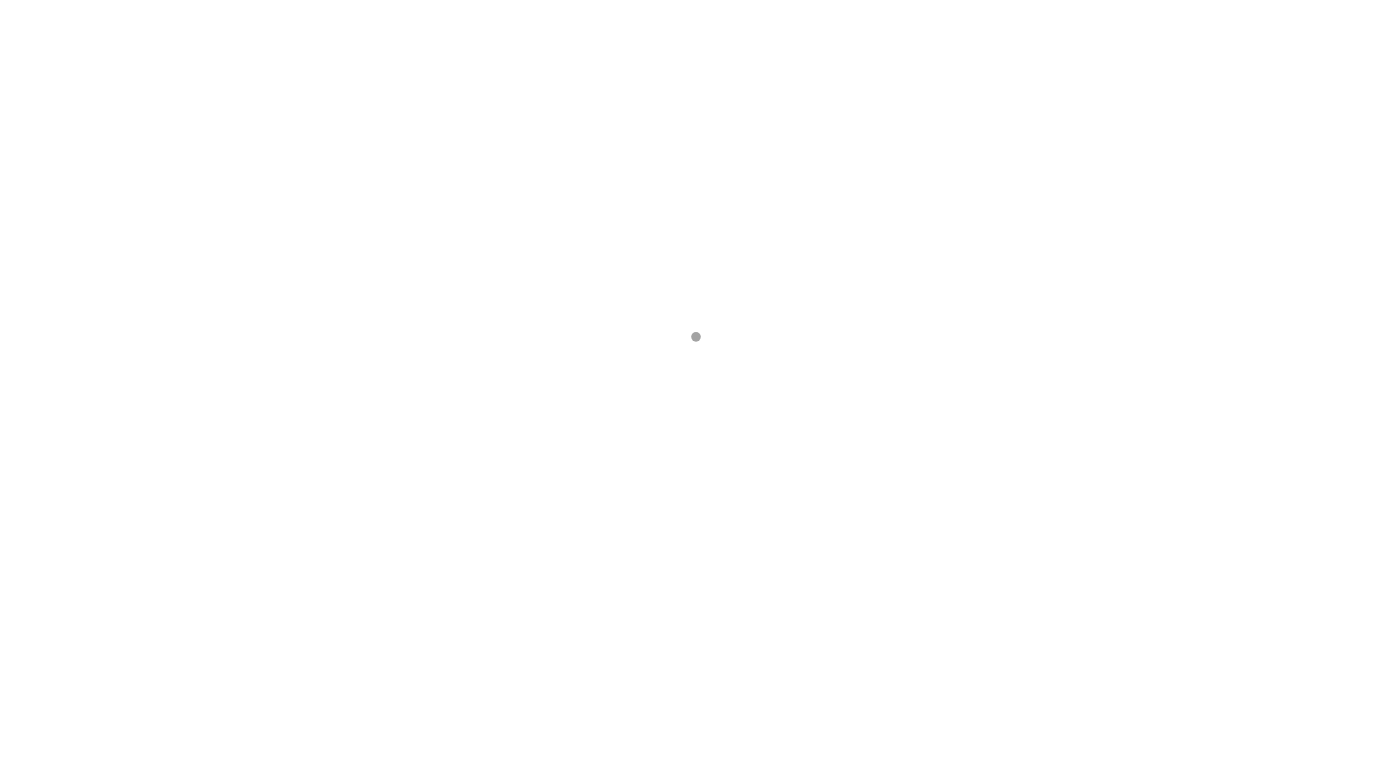scroll, scrollTop: 0, scrollLeft: 0, axis: both 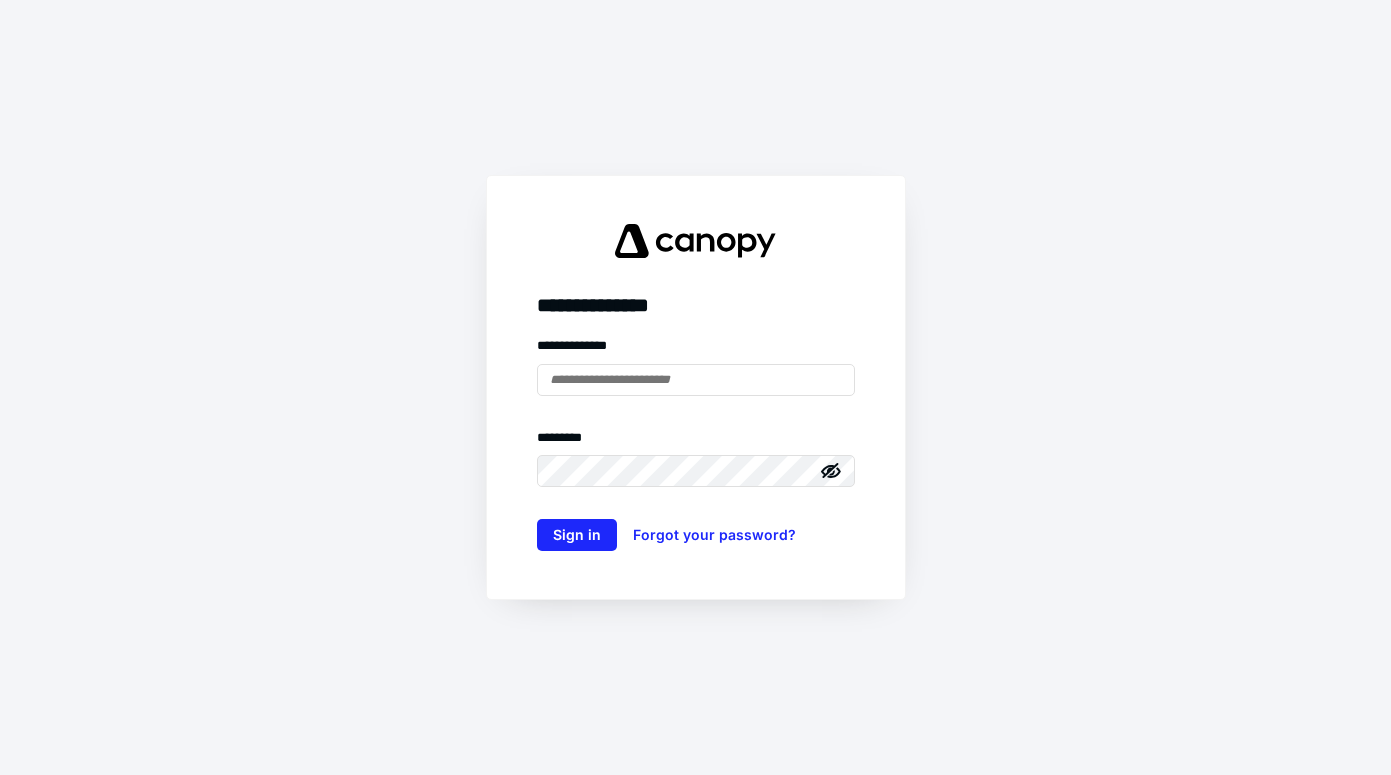 type on "**********" 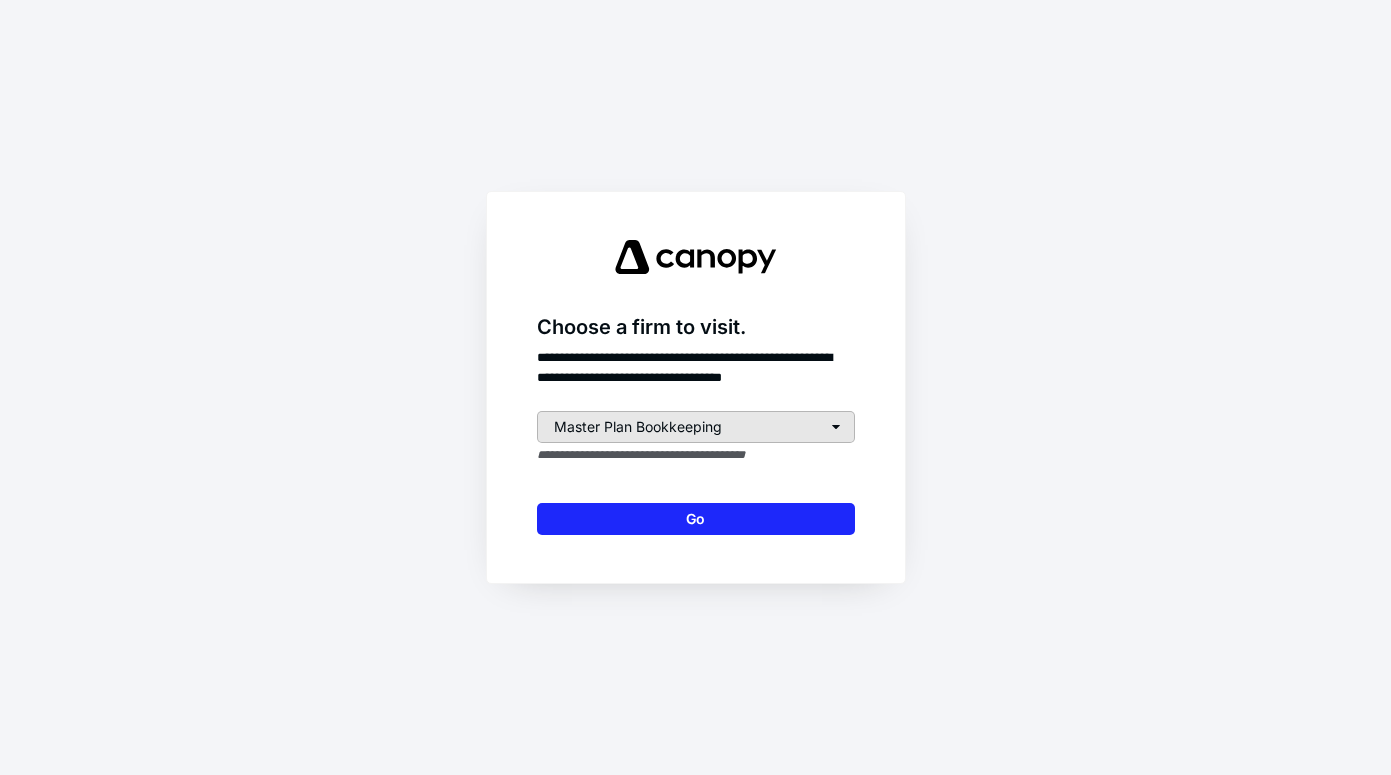 click on "Master Plan Bookkeeping" at bounding box center [696, 427] 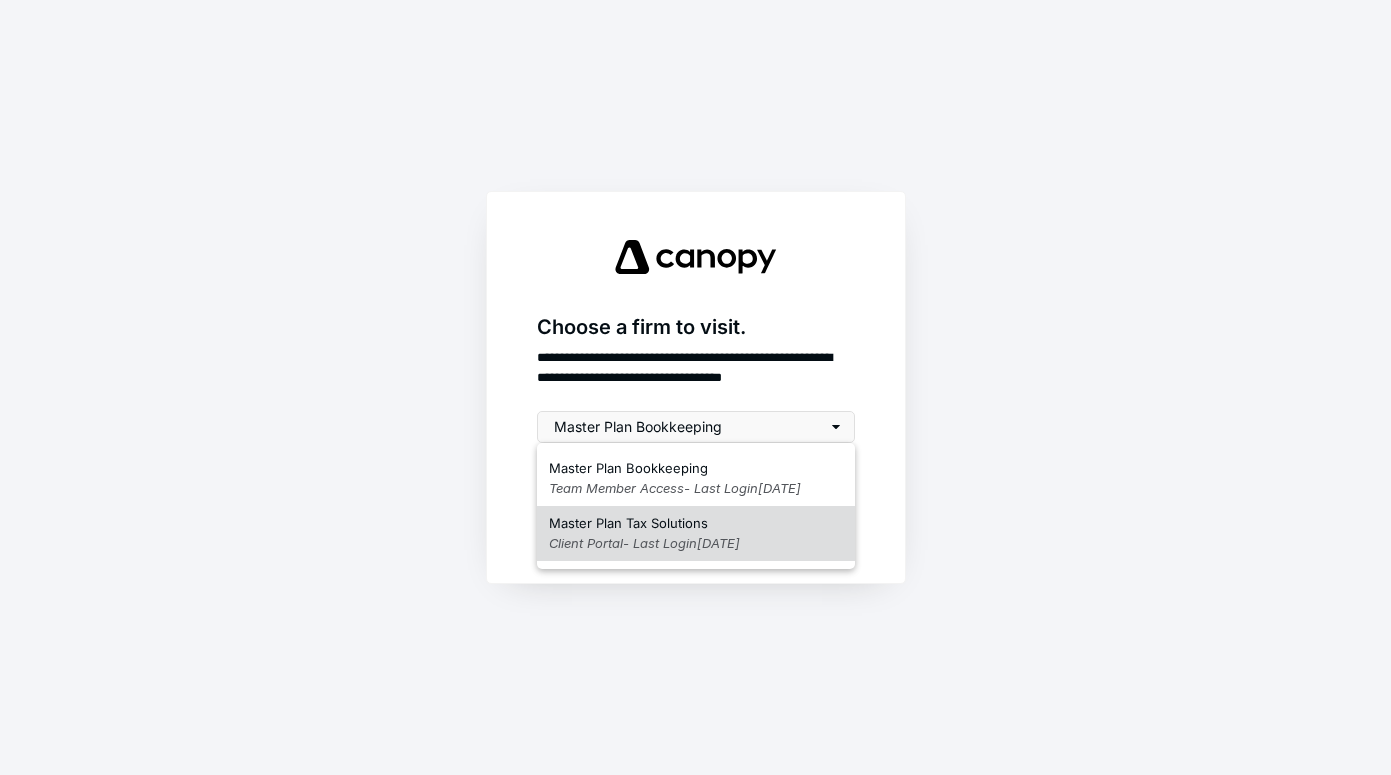 click on "Client Portal  - Last Login  [DATE]" at bounding box center [644, 544] 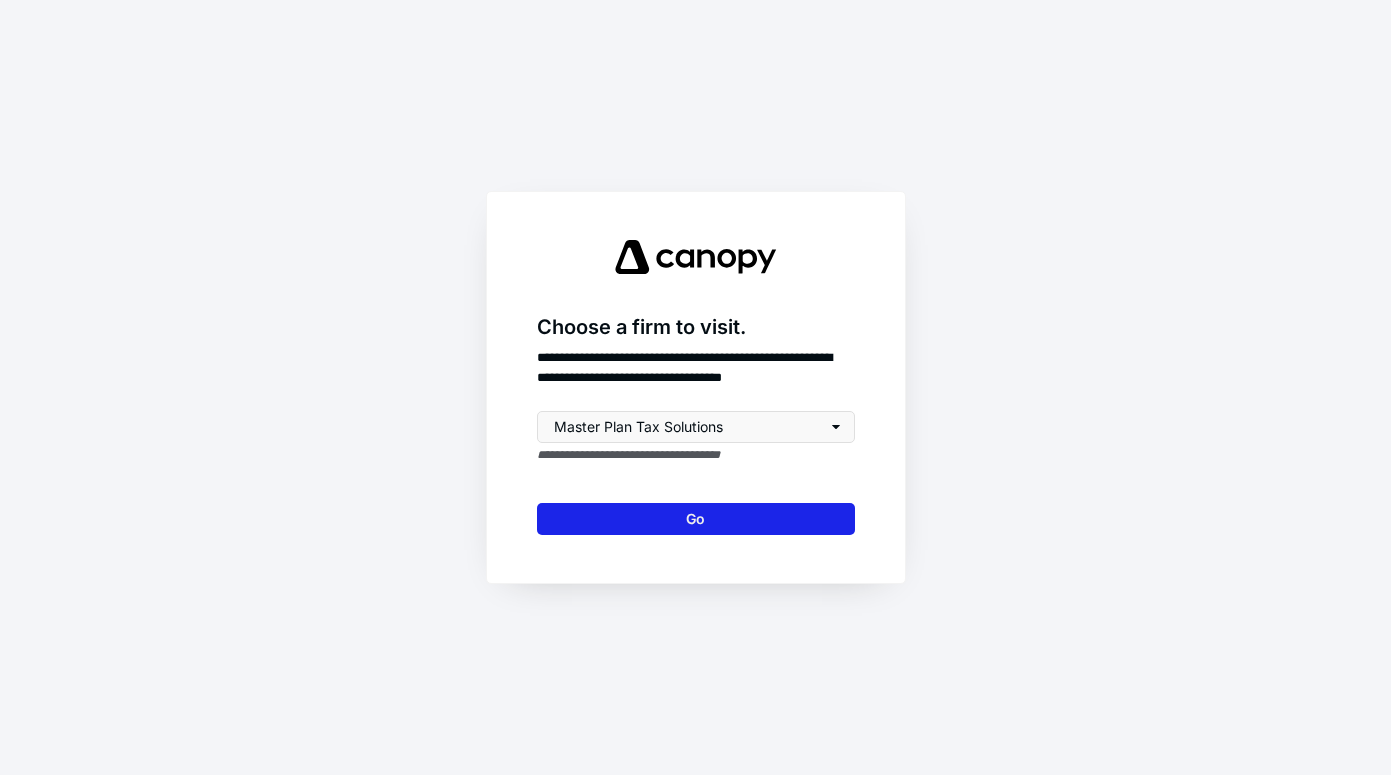 click on "Go" at bounding box center (696, 519) 